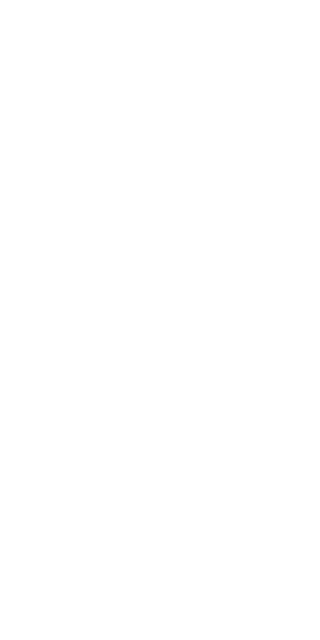 scroll, scrollTop: 0, scrollLeft: 0, axis: both 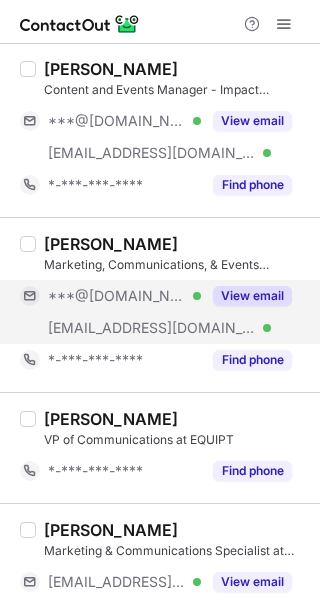 click on "View email" at bounding box center [252, 296] 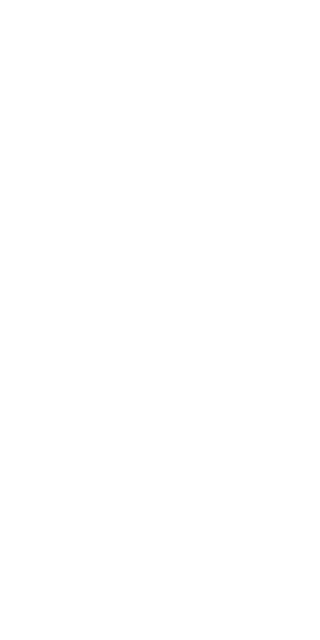 scroll, scrollTop: 0, scrollLeft: 0, axis: both 